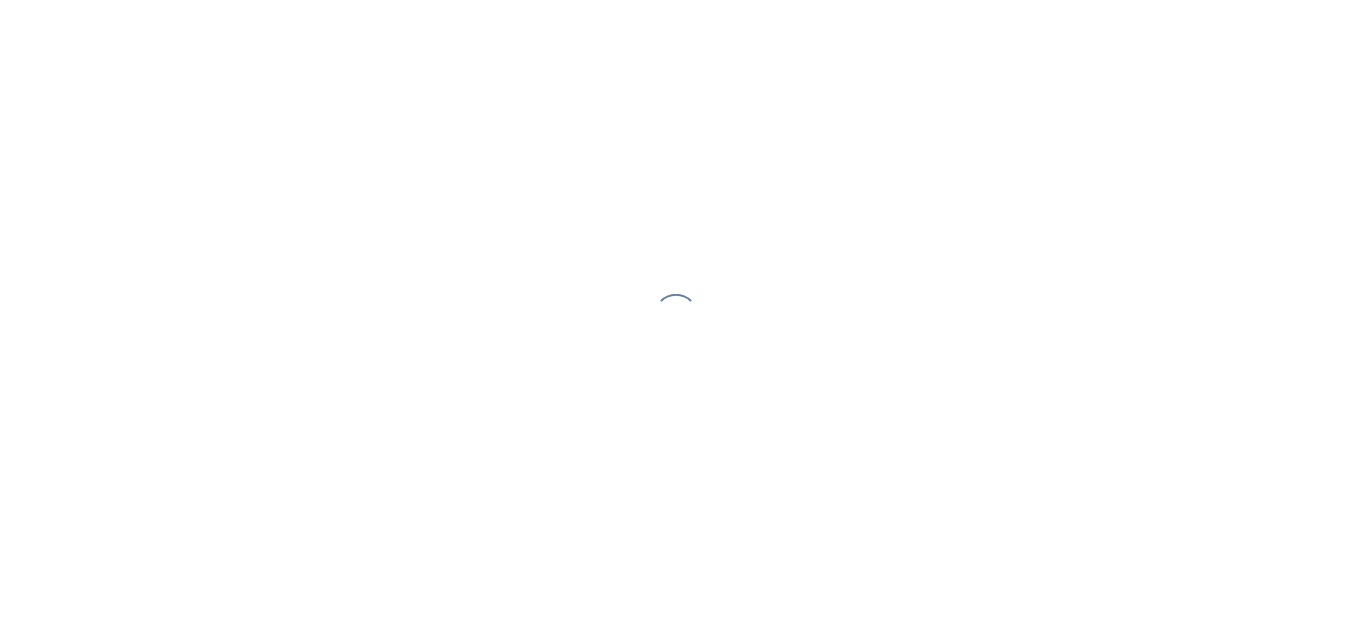 scroll, scrollTop: 0, scrollLeft: 0, axis: both 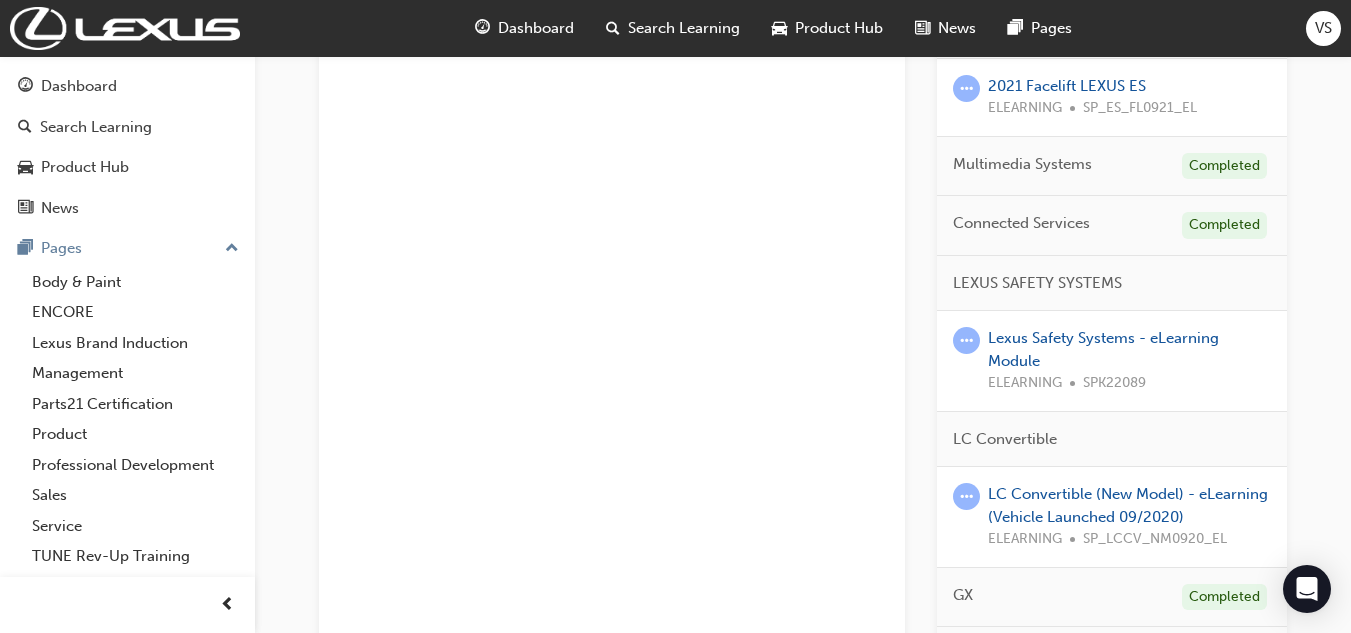 drag, startPoint x: 1179, startPoint y: 340, endPoint x: 1298, endPoint y: 416, distance: 141.19844 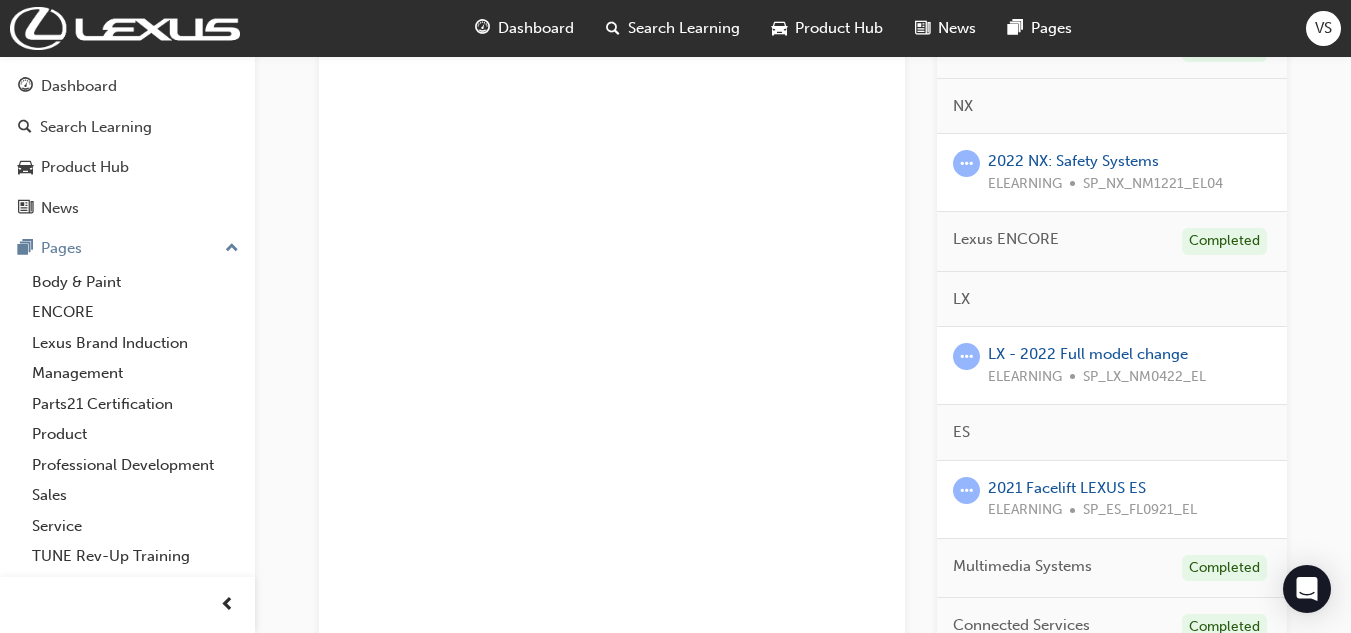 scroll, scrollTop: 644, scrollLeft: 0, axis: vertical 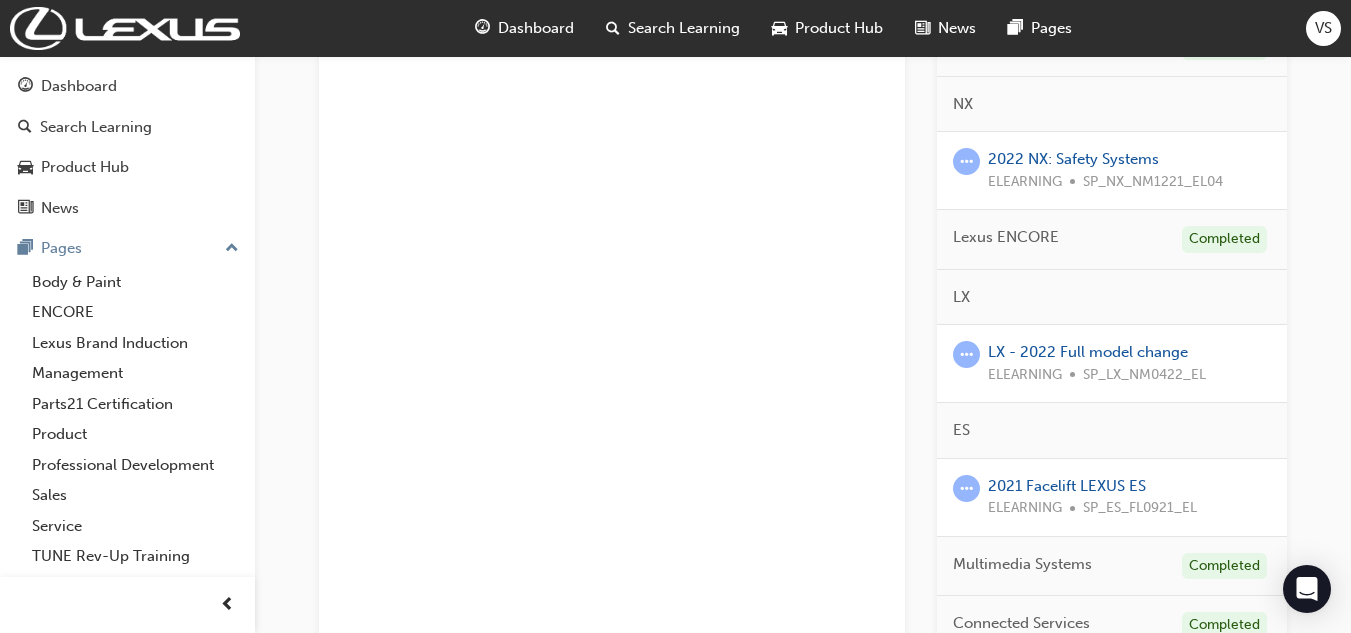 drag, startPoint x: 1110, startPoint y: 148, endPoint x: 1286, endPoint y: 136, distance: 176.40862 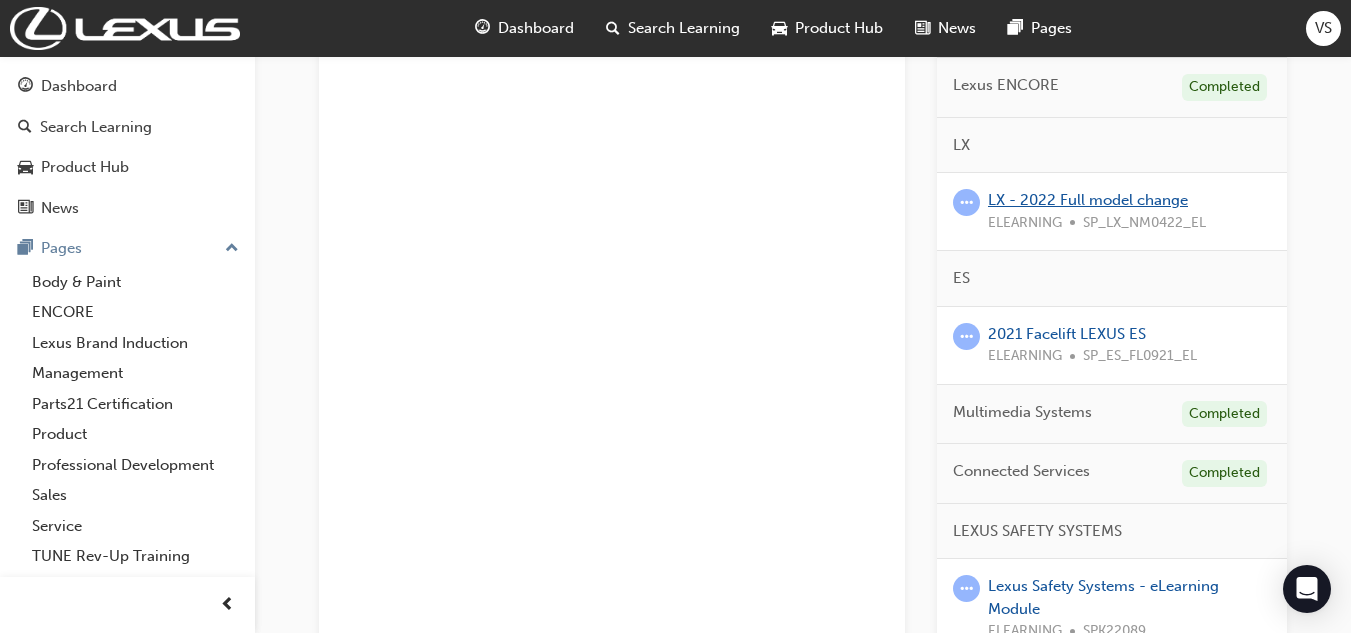 scroll, scrollTop: 844, scrollLeft: 0, axis: vertical 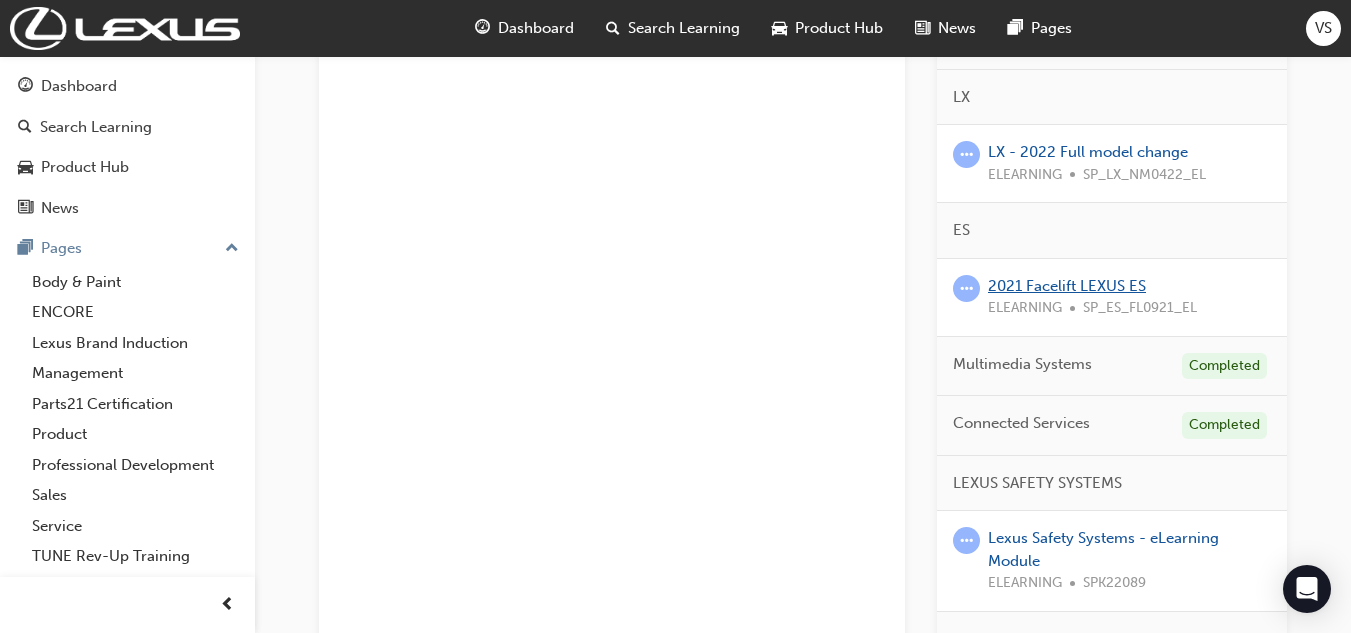 drag, startPoint x: 1113, startPoint y: 272, endPoint x: 1128, endPoint y: 283, distance: 18.601076 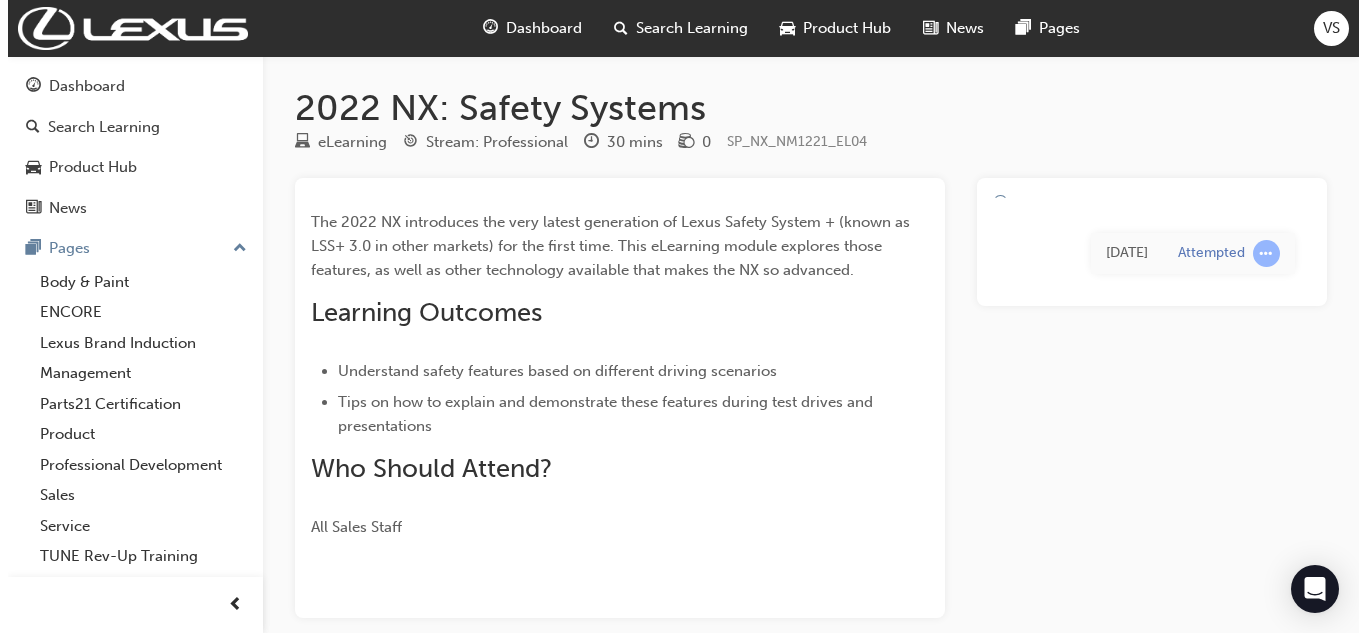 scroll, scrollTop: 0, scrollLeft: 0, axis: both 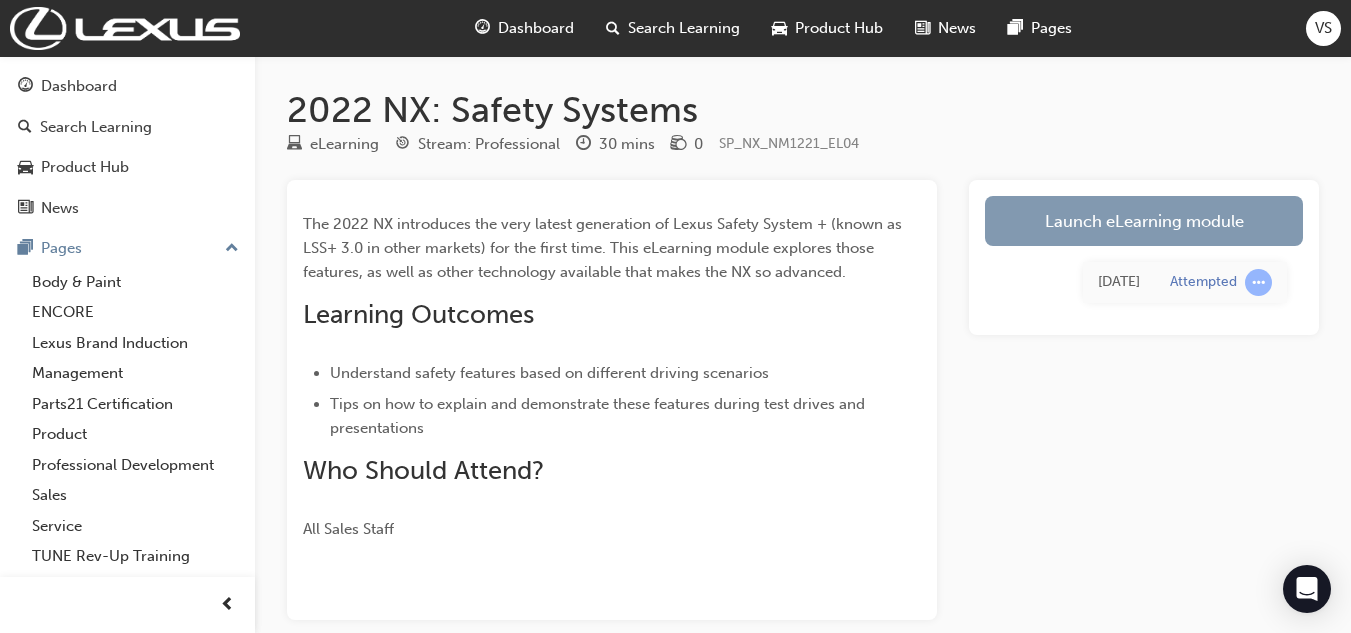 click on "Launch eLearning module" at bounding box center [1144, 221] 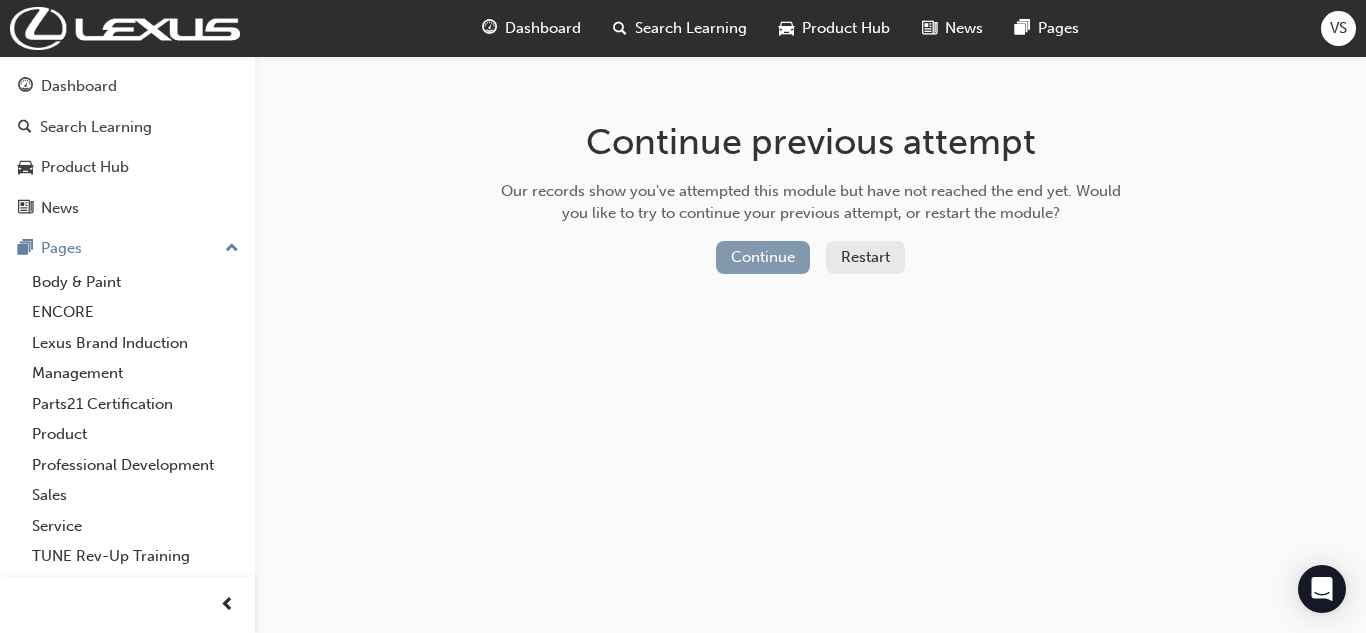 click on "Continue" at bounding box center (763, 257) 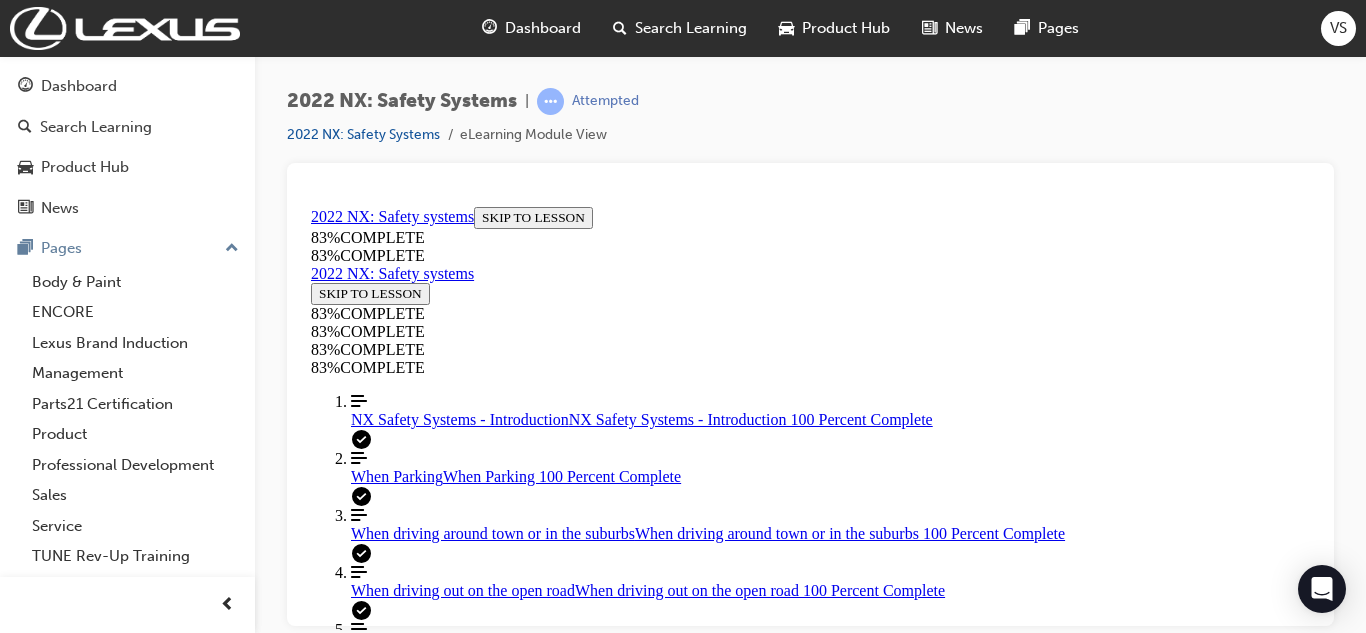 scroll, scrollTop: 0, scrollLeft: 0, axis: both 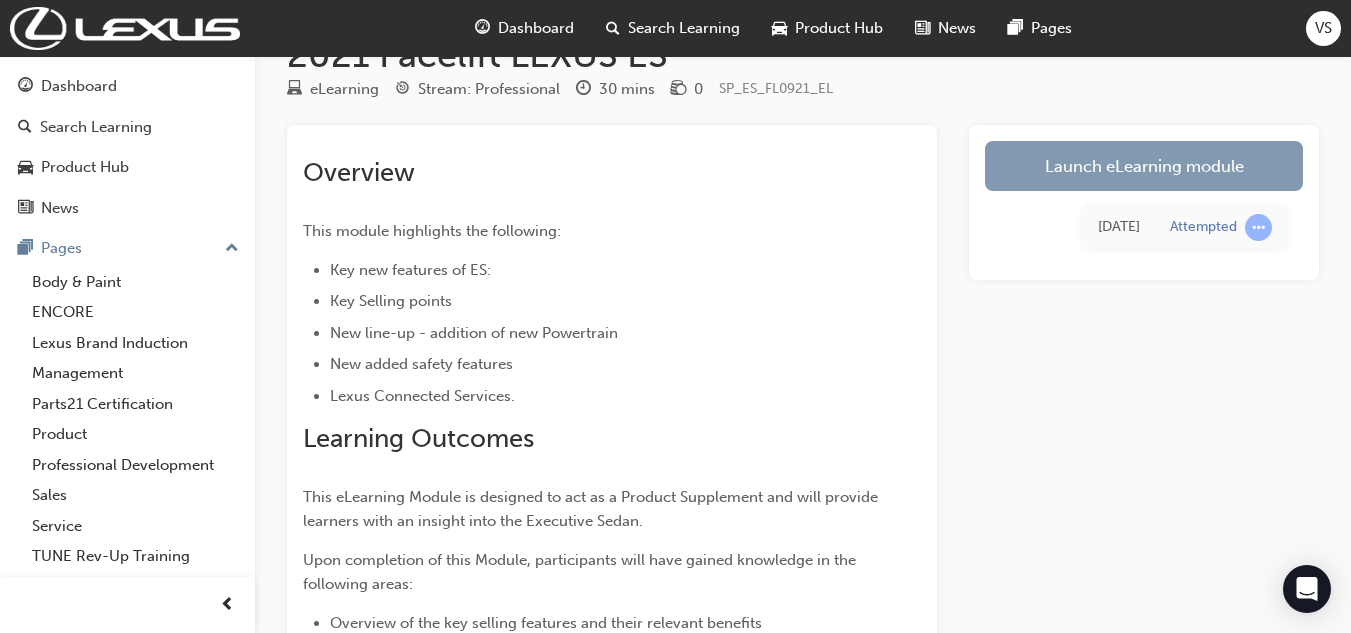 click on "Launch eLearning module" at bounding box center (1144, 166) 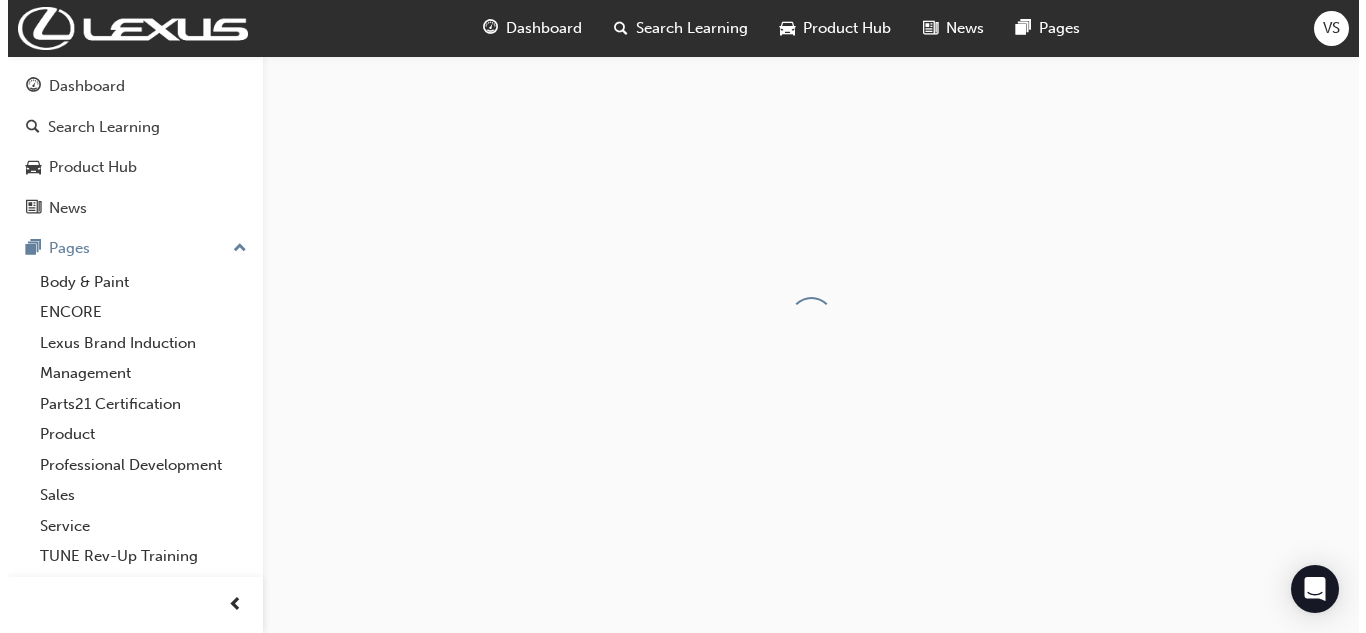 scroll, scrollTop: 0, scrollLeft: 0, axis: both 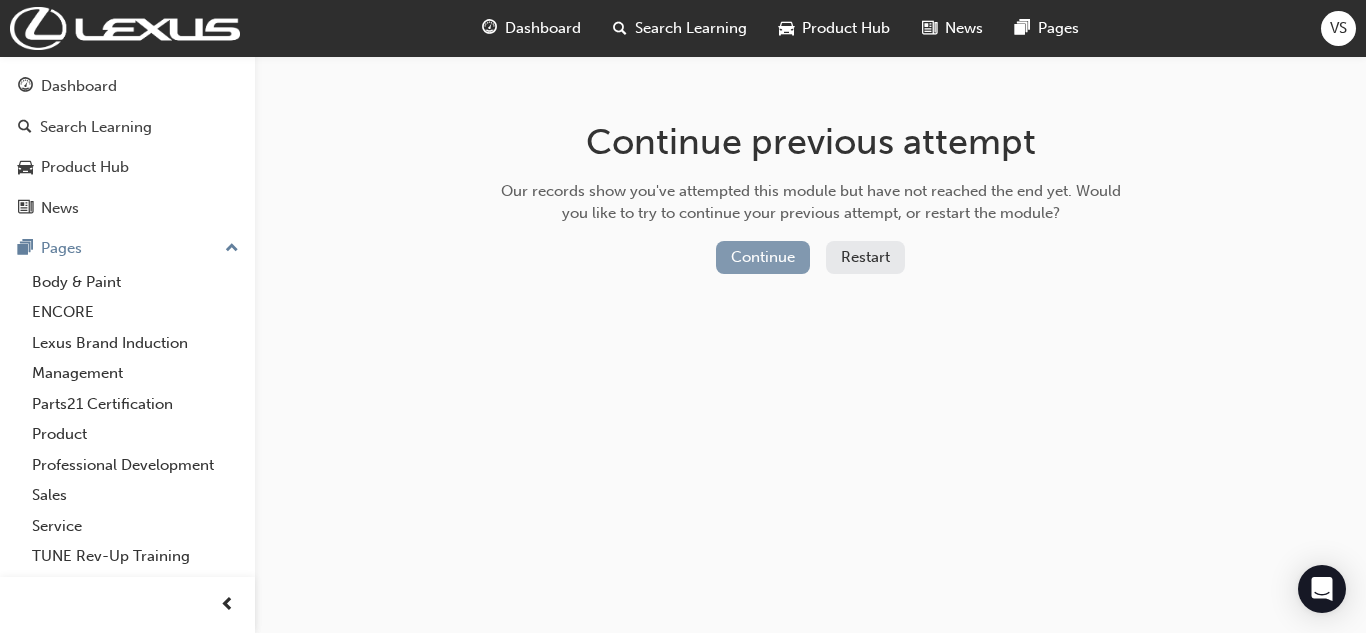 click on "Continue" at bounding box center (763, 257) 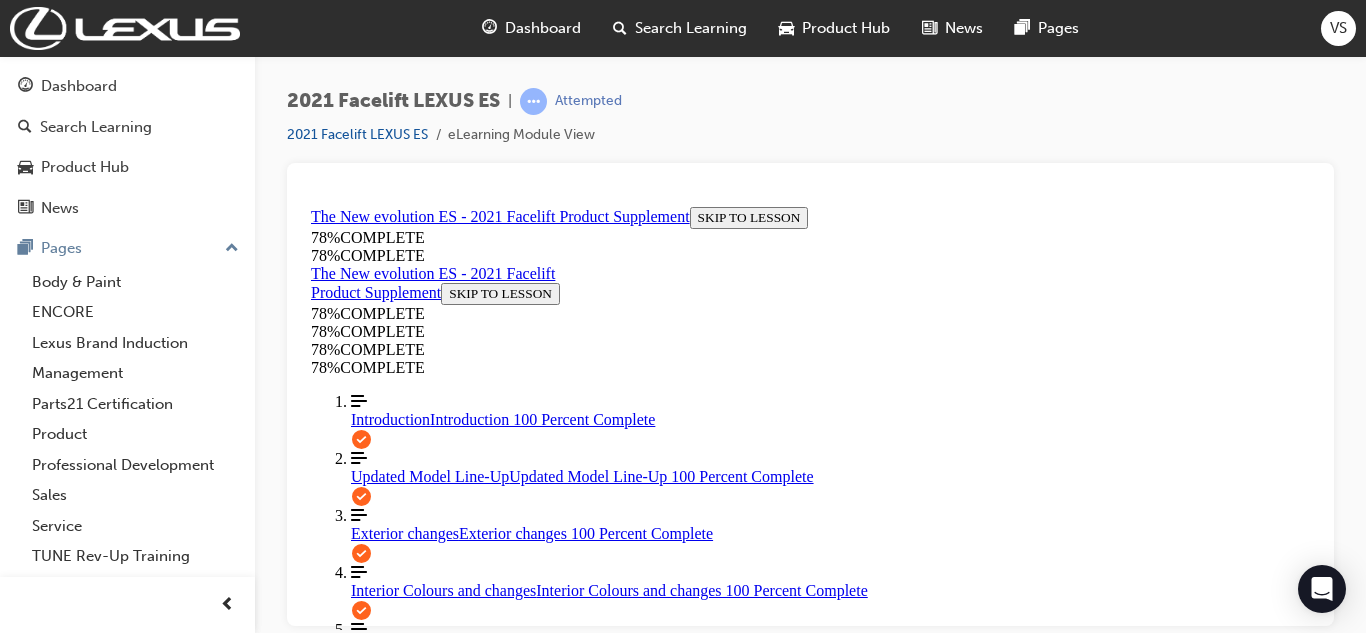 scroll, scrollTop: 0, scrollLeft: 0, axis: both 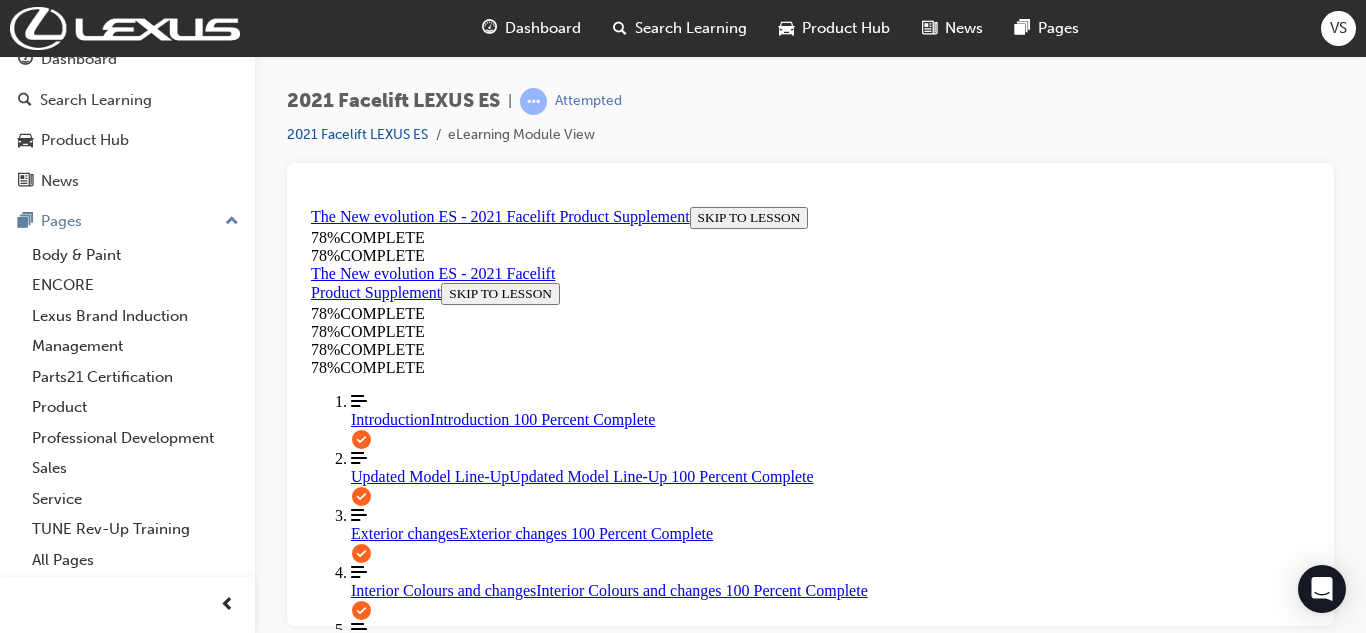 click on "Question 1 of 3 Question 01/03  Which main interior improvement demonstrates the 'Human-Centred' design attitude and delivers an 'Omotenashi' experience?  Steering wheel switches moved upward to enhance usability New  interior colour scheme refreshed to achieve a harmonious balance and Luxurious ambiance.  12.3" Centre display moved forward and slightly turned toward the driver with touchscreen operation. Surface treatment of the door switch base and centre cluster. SUBMIT Incorrect NEXT" at bounding box center (810, 1440) 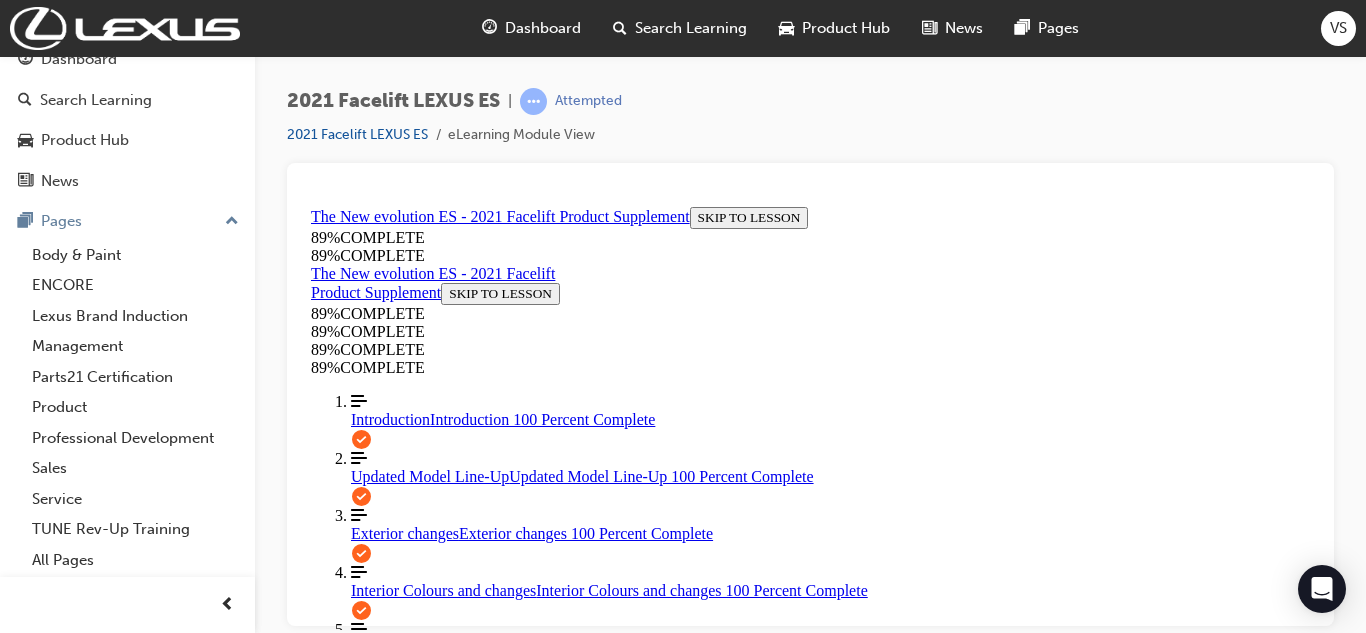 scroll, scrollTop: 603, scrollLeft: 0, axis: vertical 